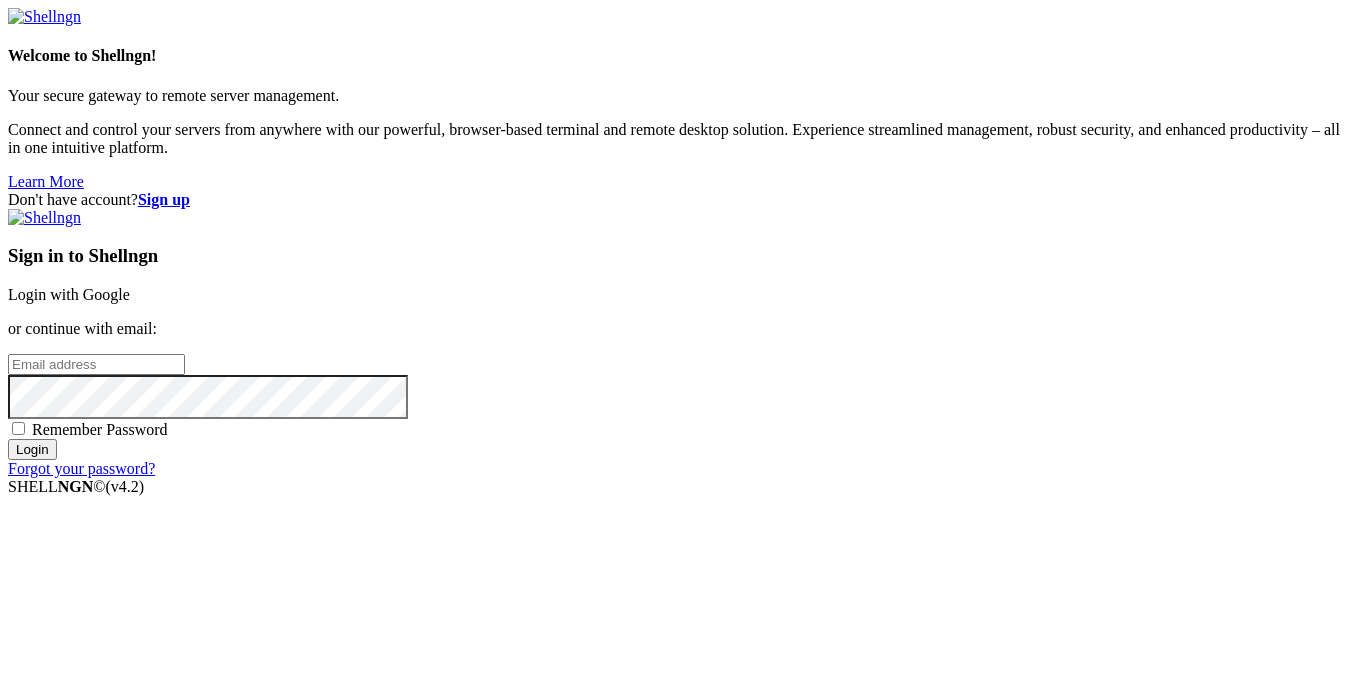 scroll, scrollTop: 0, scrollLeft: 0, axis: both 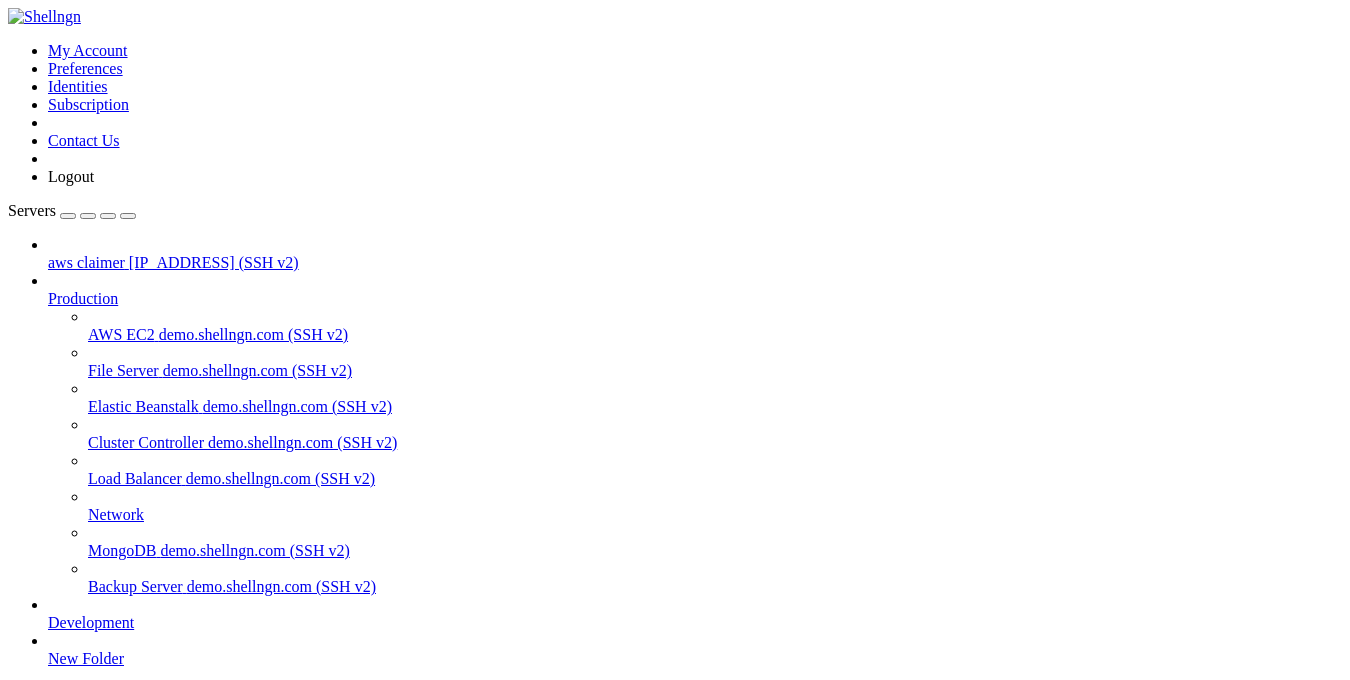 click on "aws claimer" at bounding box center [86, 262] 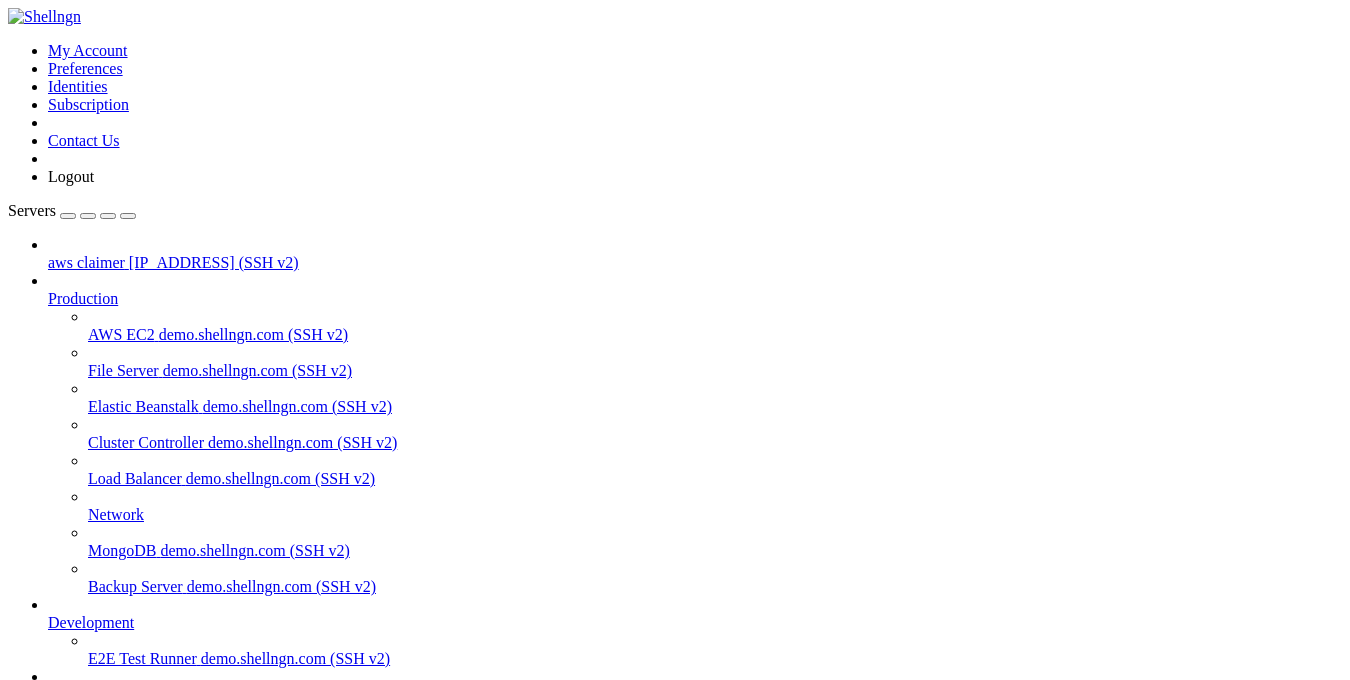 scroll, scrollTop: 127, scrollLeft: 0, axis: vertical 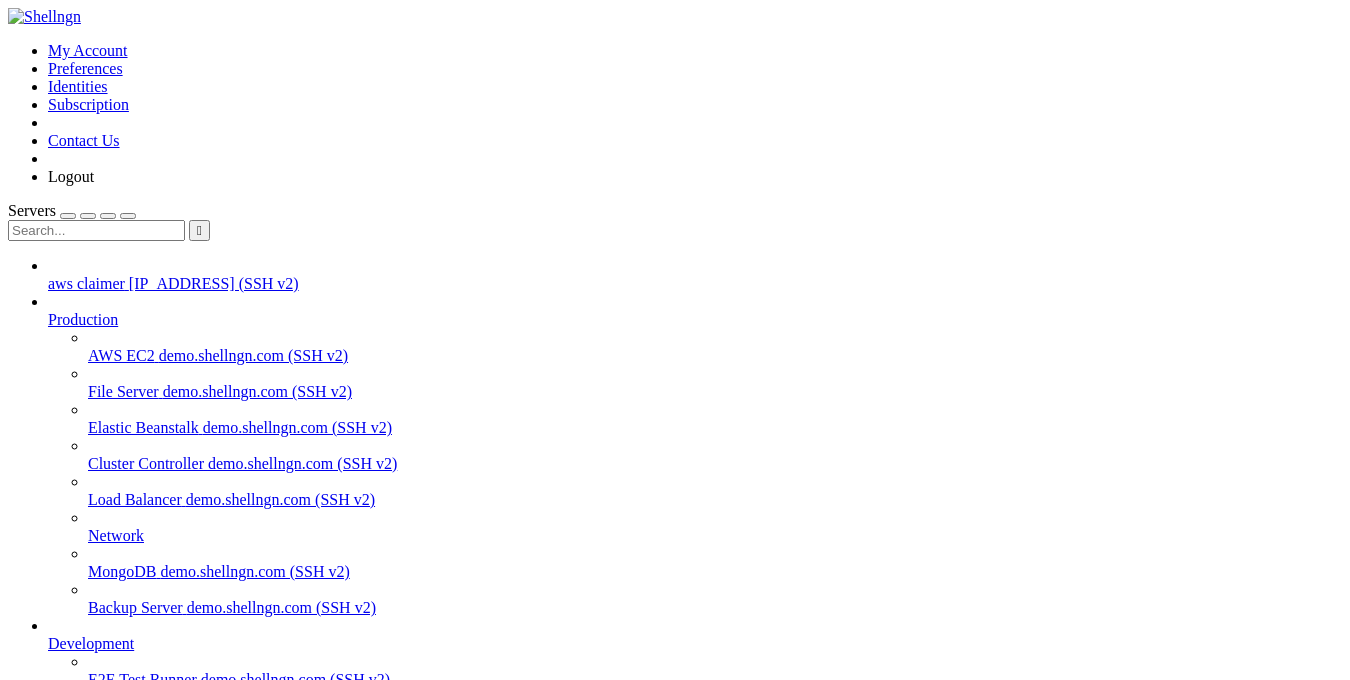 type 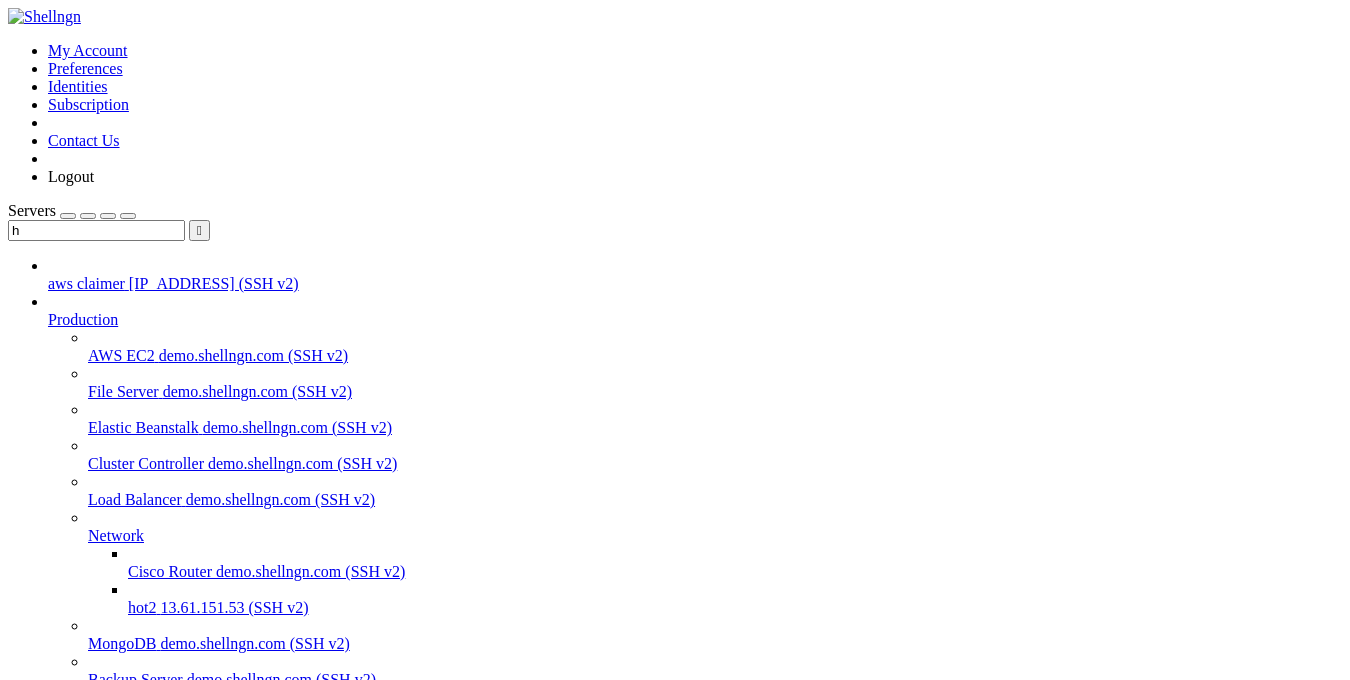 click on "hot2" at bounding box center (142, 607) 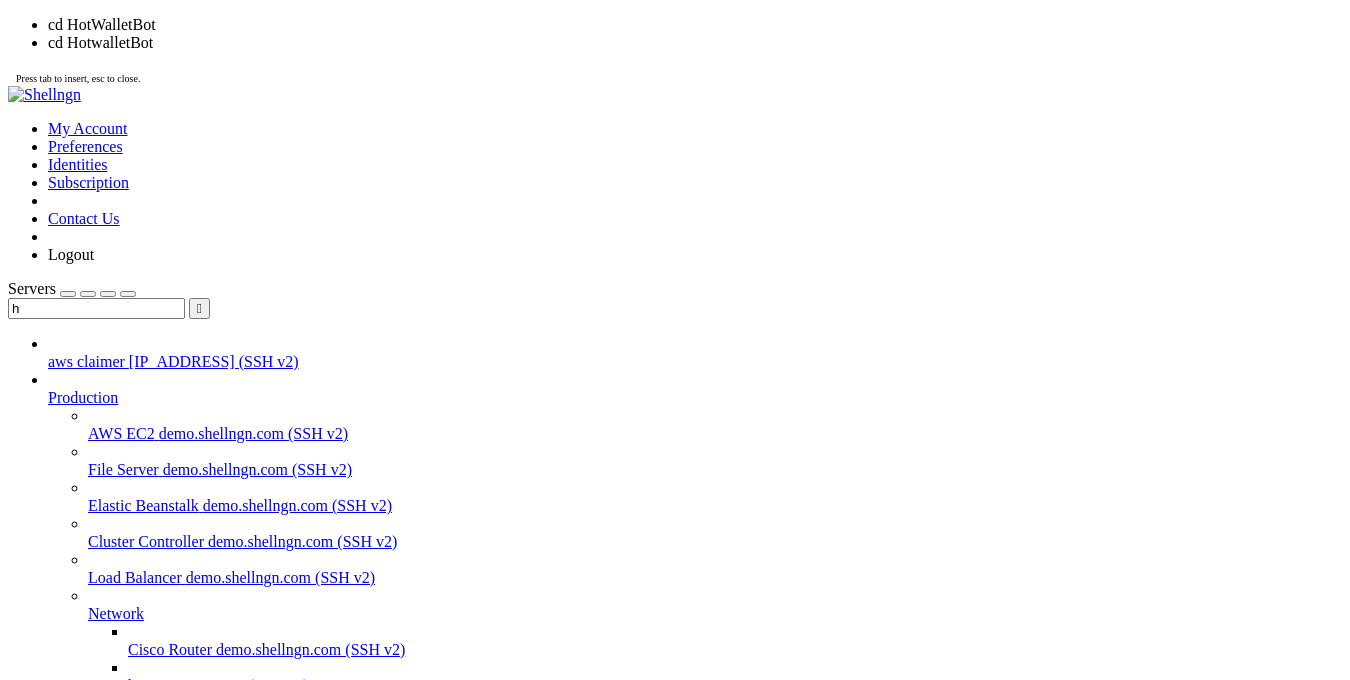 scroll, scrollTop: 0, scrollLeft: 0, axis: both 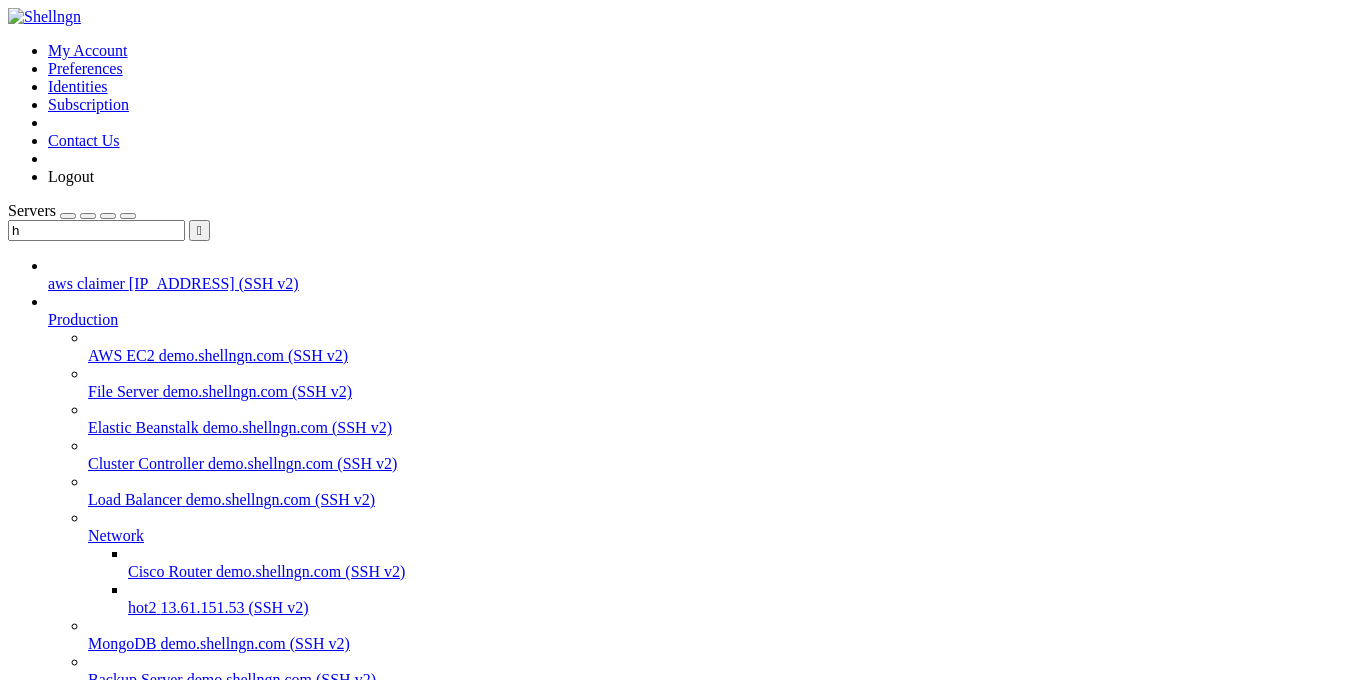 drag, startPoint x: 623, startPoint y: 1796, endPoint x: 391, endPoint y: 1748, distance: 236.91348 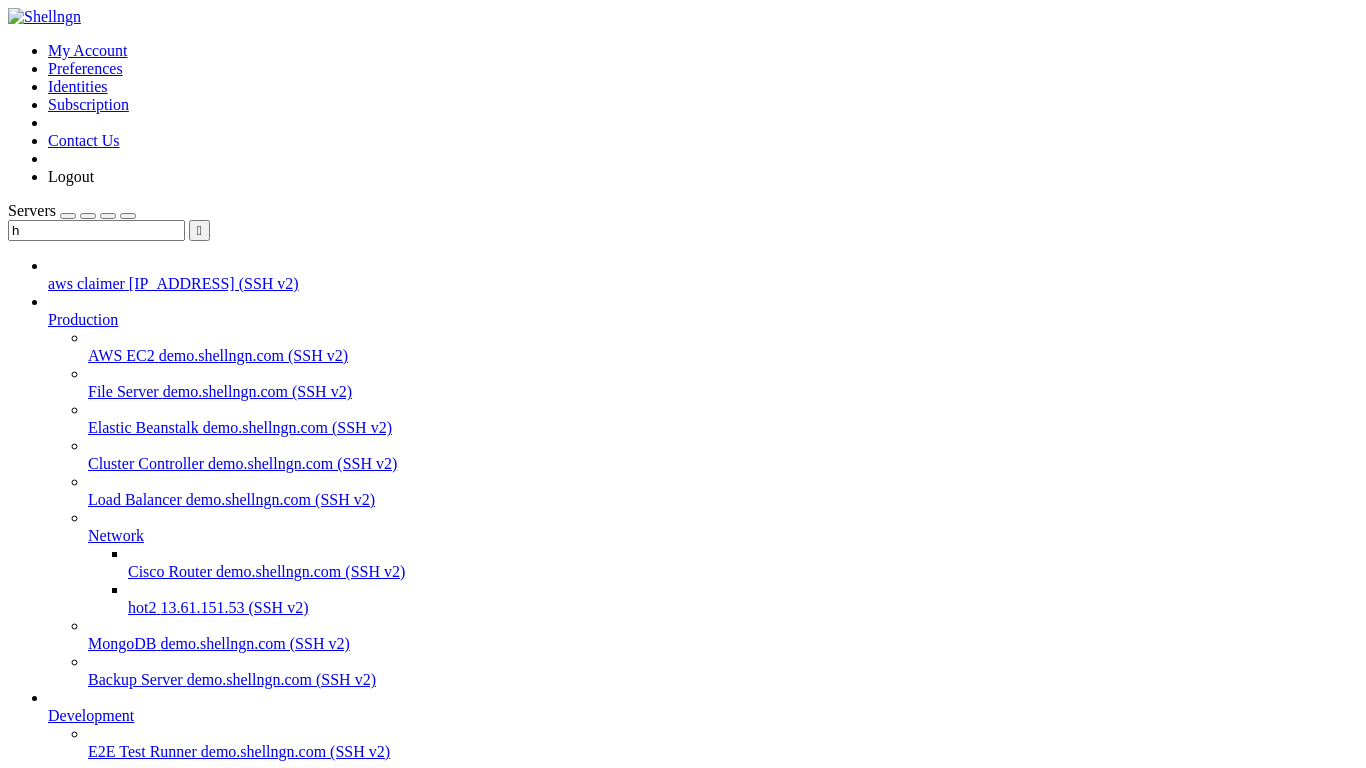 scroll, scrollTop: 527, scrollLeft: 0, axis: vertical 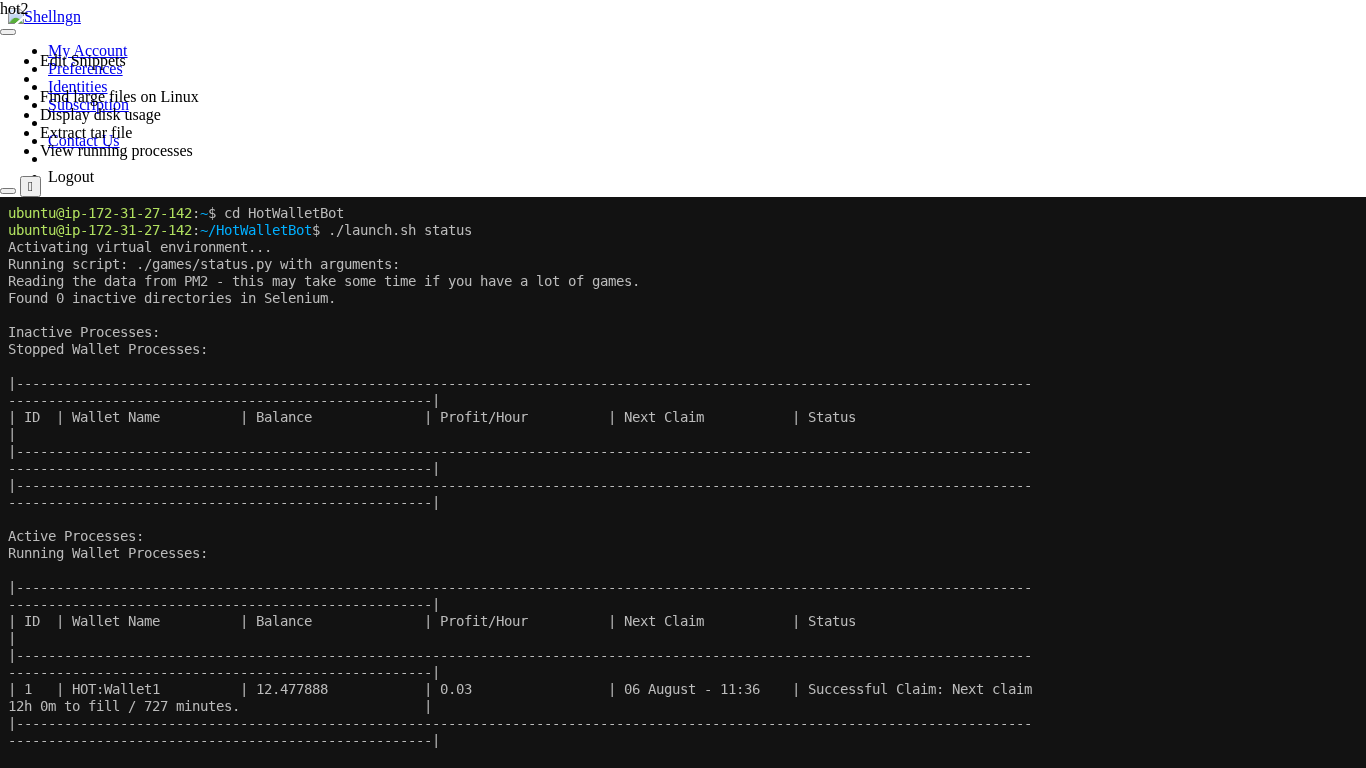 click on "Stopped Wallet Processes:" 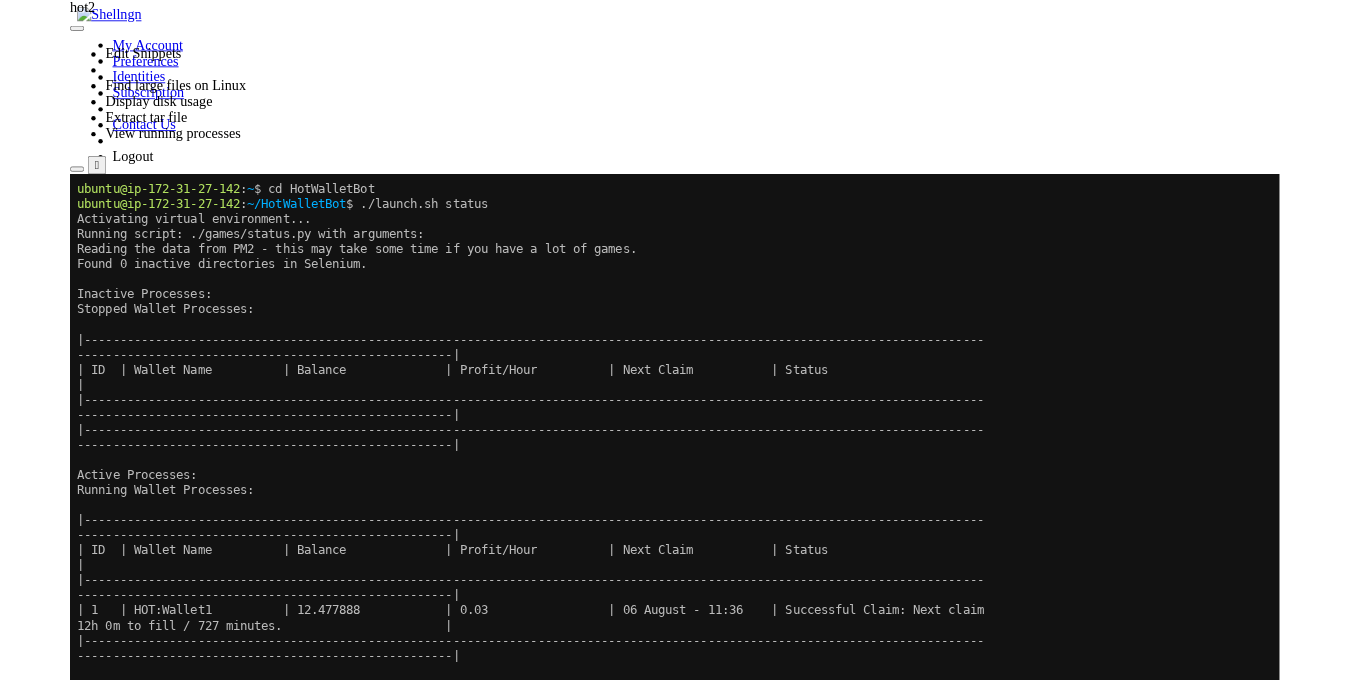 scroll, scrollTop: 544, scrollLeft: 0, axis: vertical 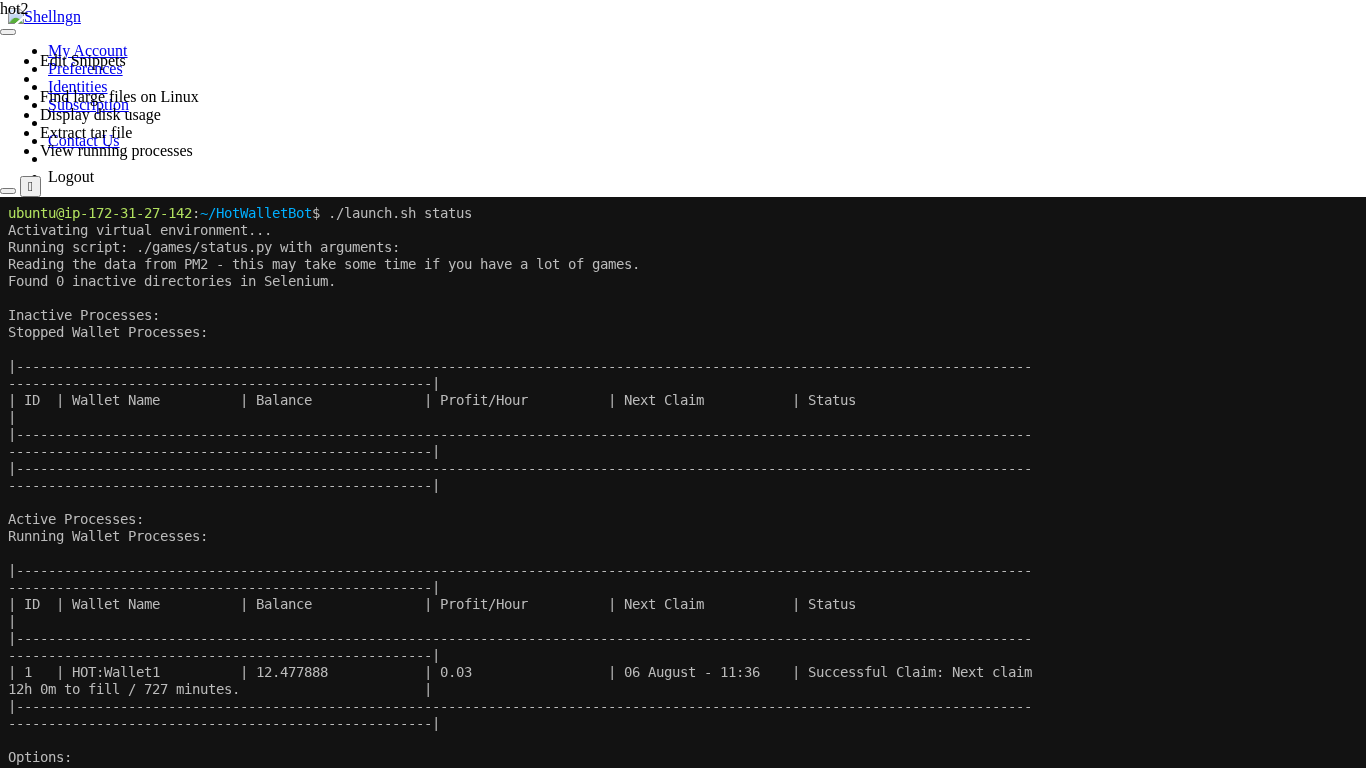 click on "" at bounding box center [30, 186] 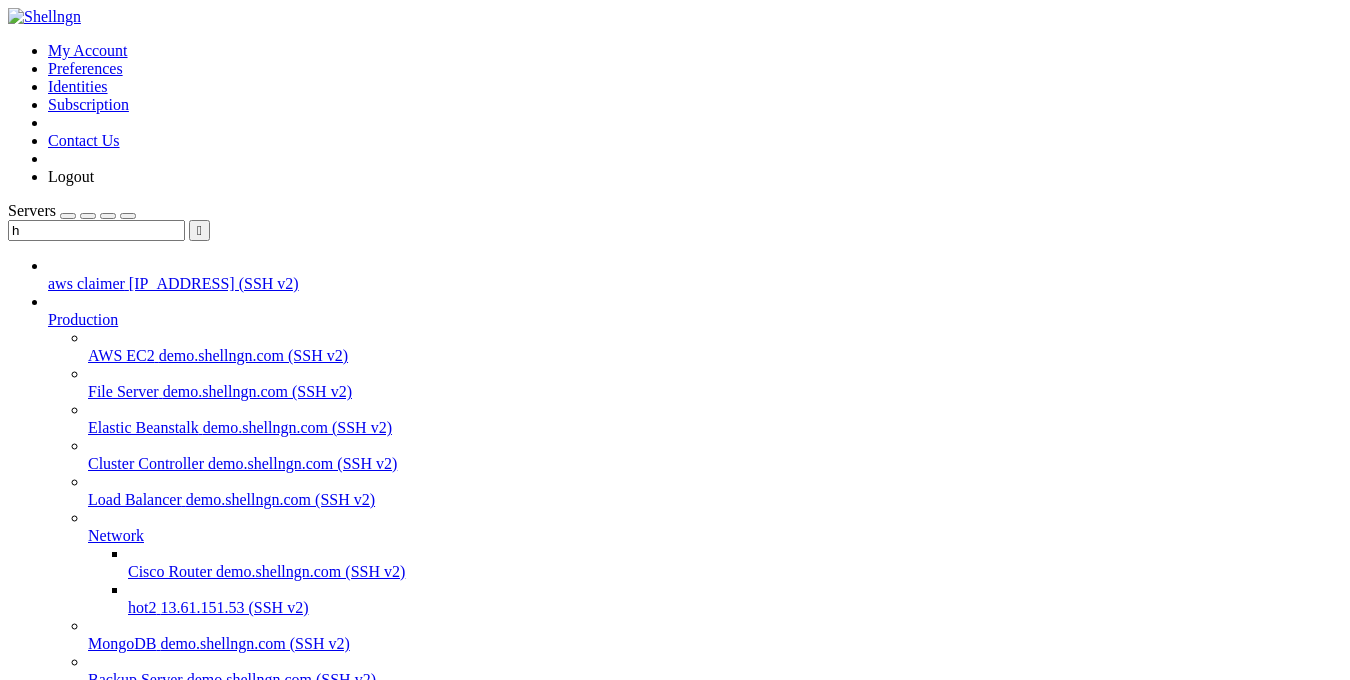 scroll, scrollTop: 731, scrollLeft: 0, axis: vertical 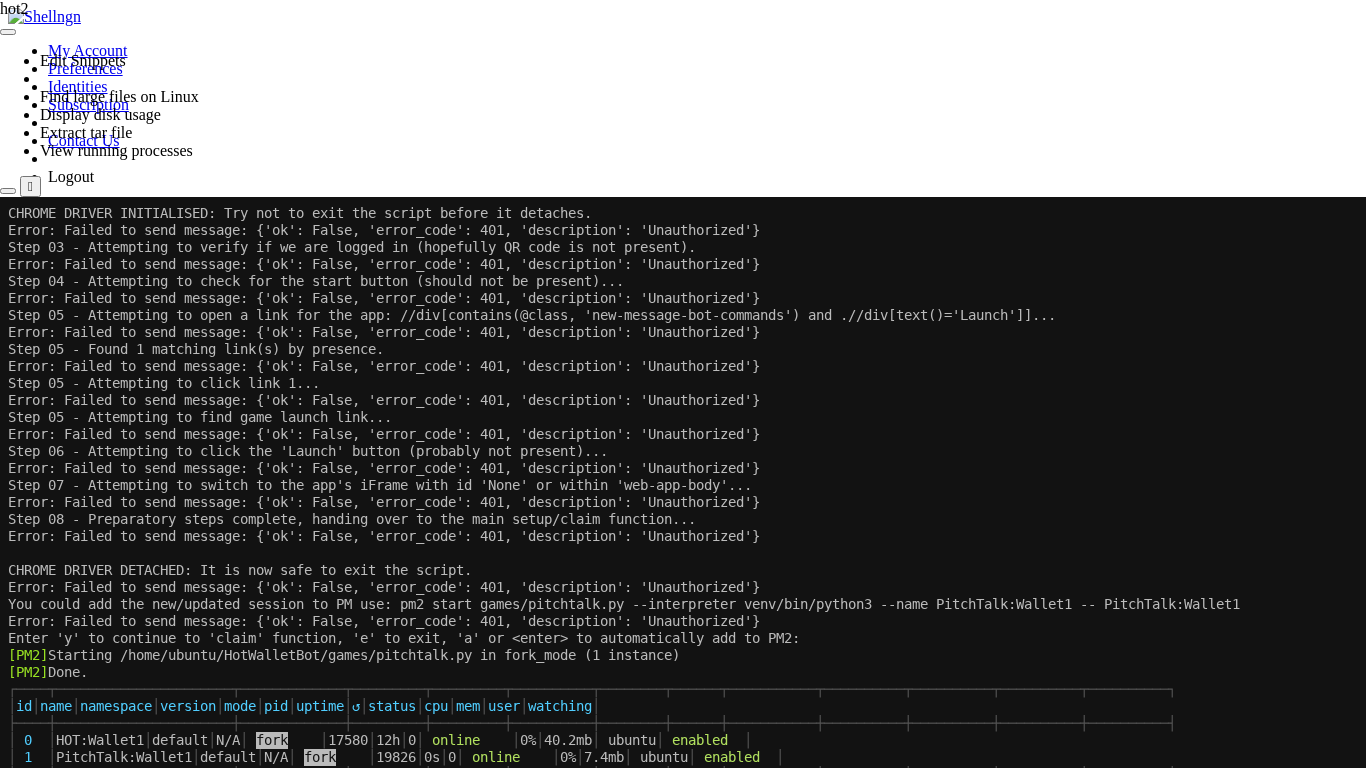 drag, startPoint x: 362, startPoint y: 943, endPoint x: 735, endPoint y: 913, distance: 374.2045 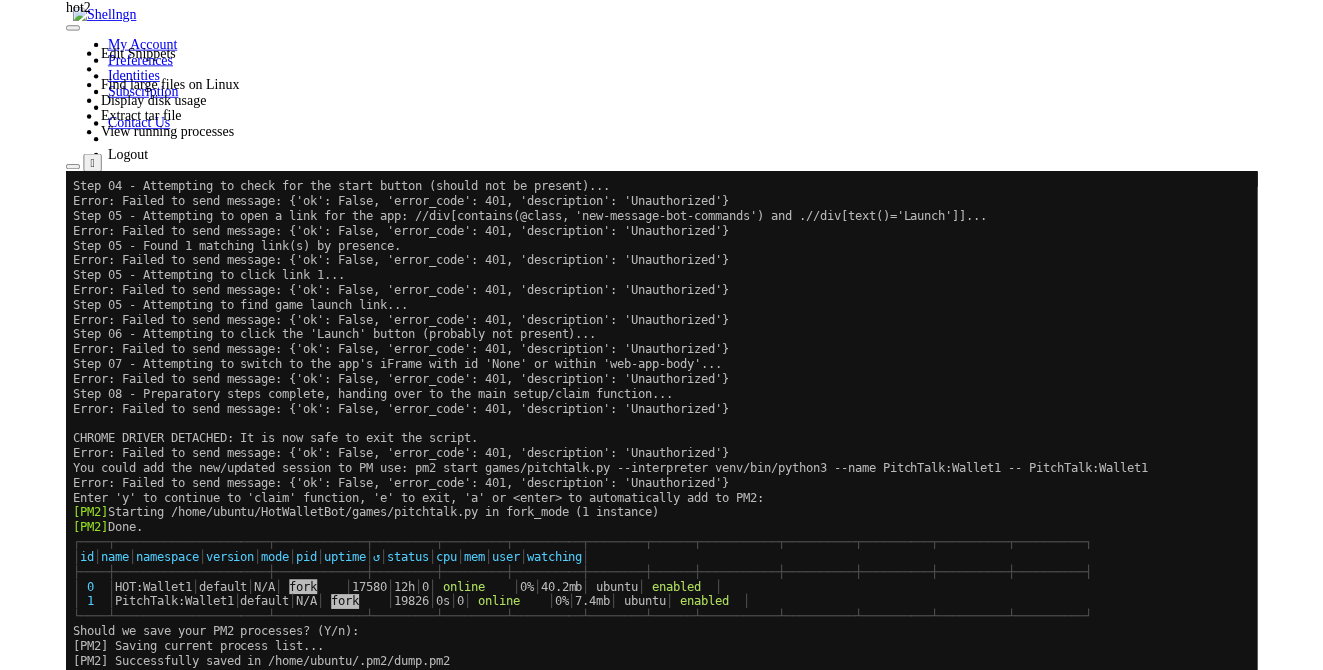 scroll, scrollTop: 5933, scrollLeft: 0, axis: vertical 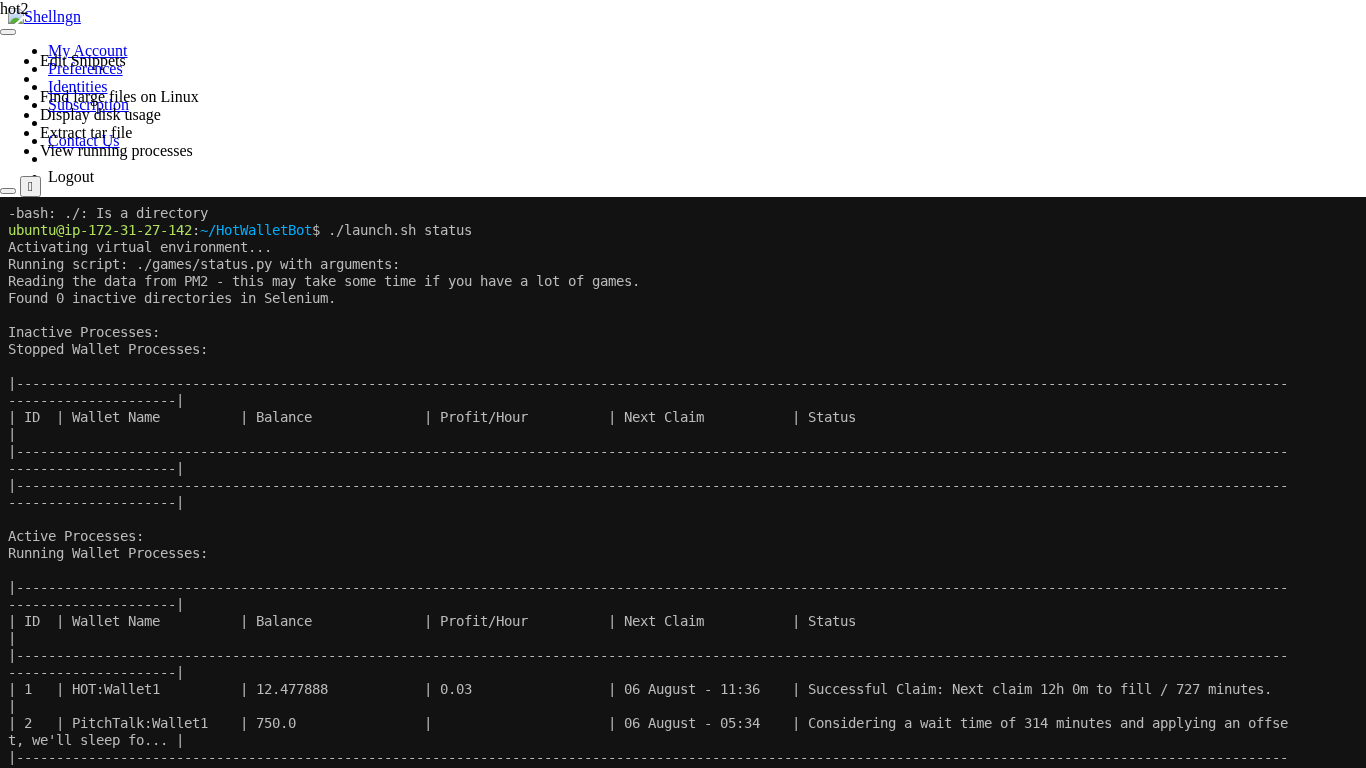 click at bounding box center [0, 197] 